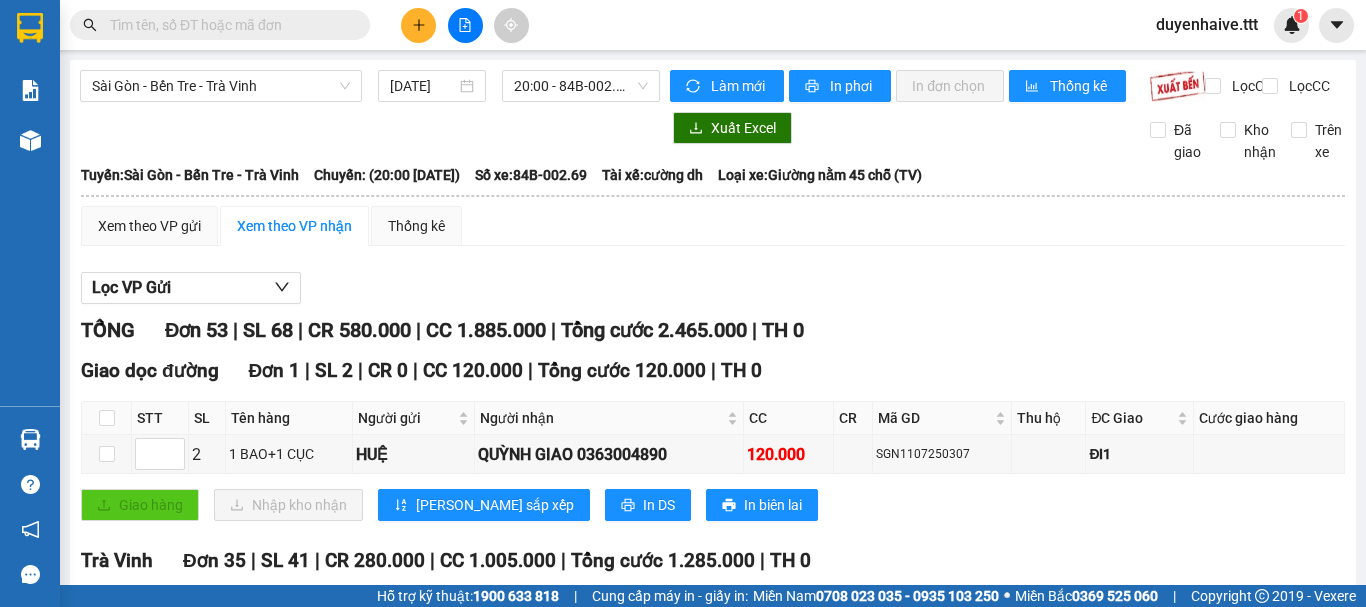 scroll, scrollTop: 0, scrollLeft: 0, axis: both 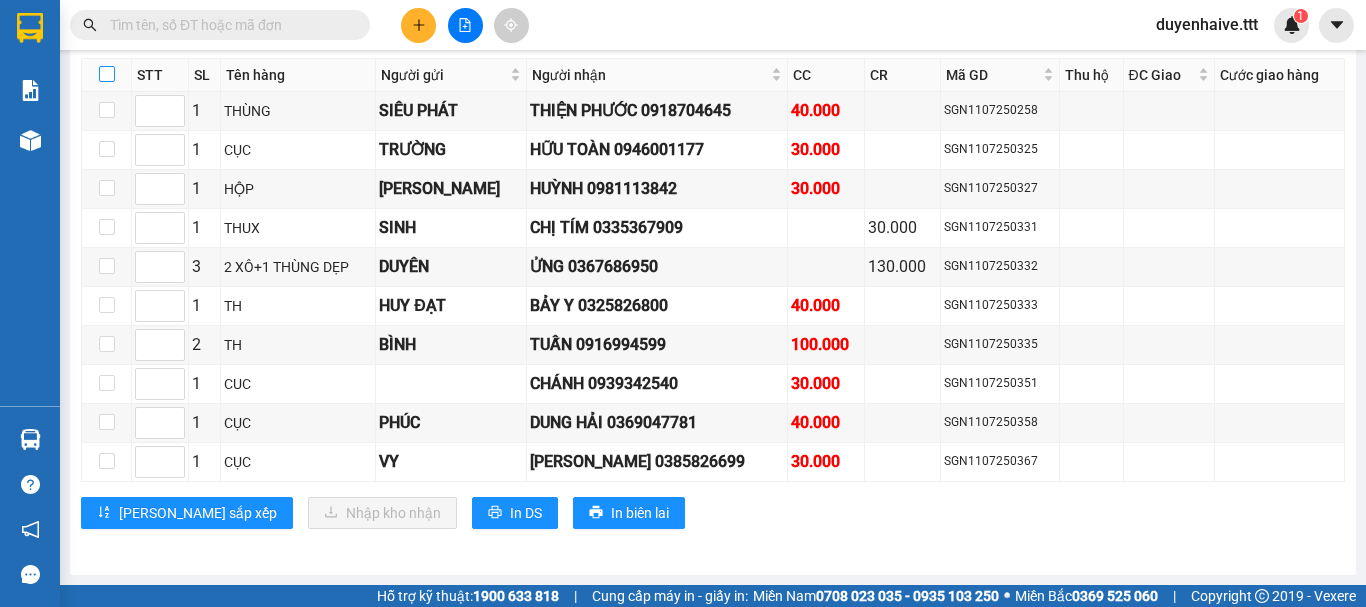 click at bounding box center [107, 74] 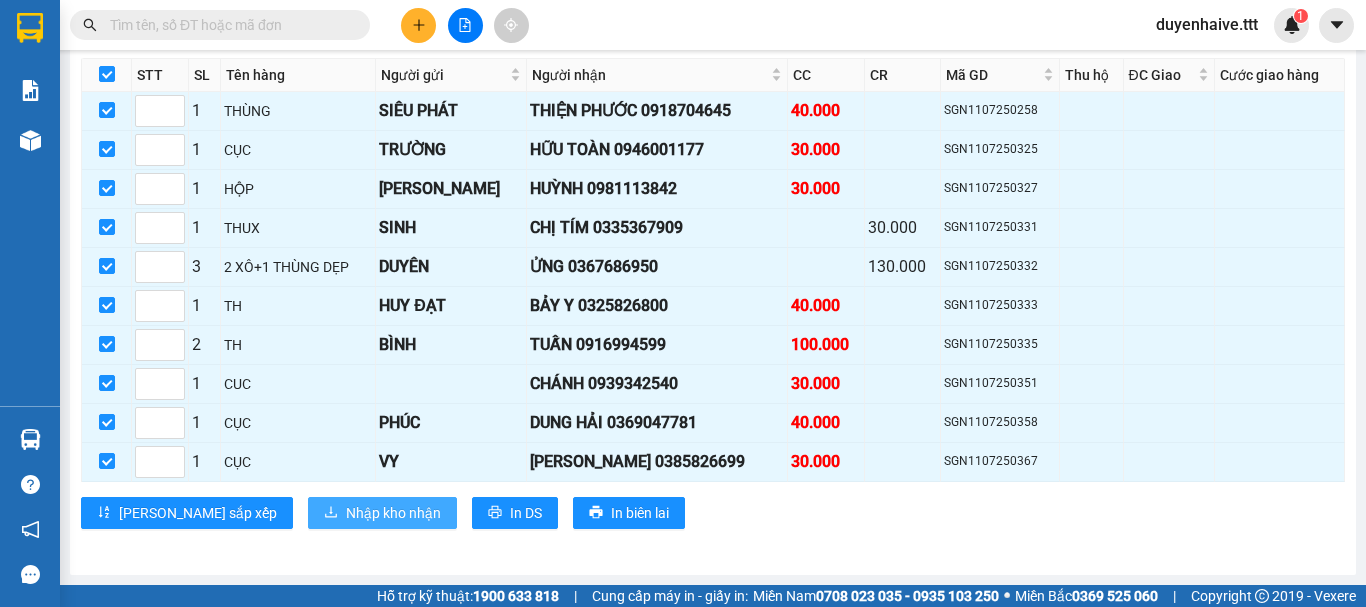 click on "Nhập kho nhận" at bounding box center (393, 513) 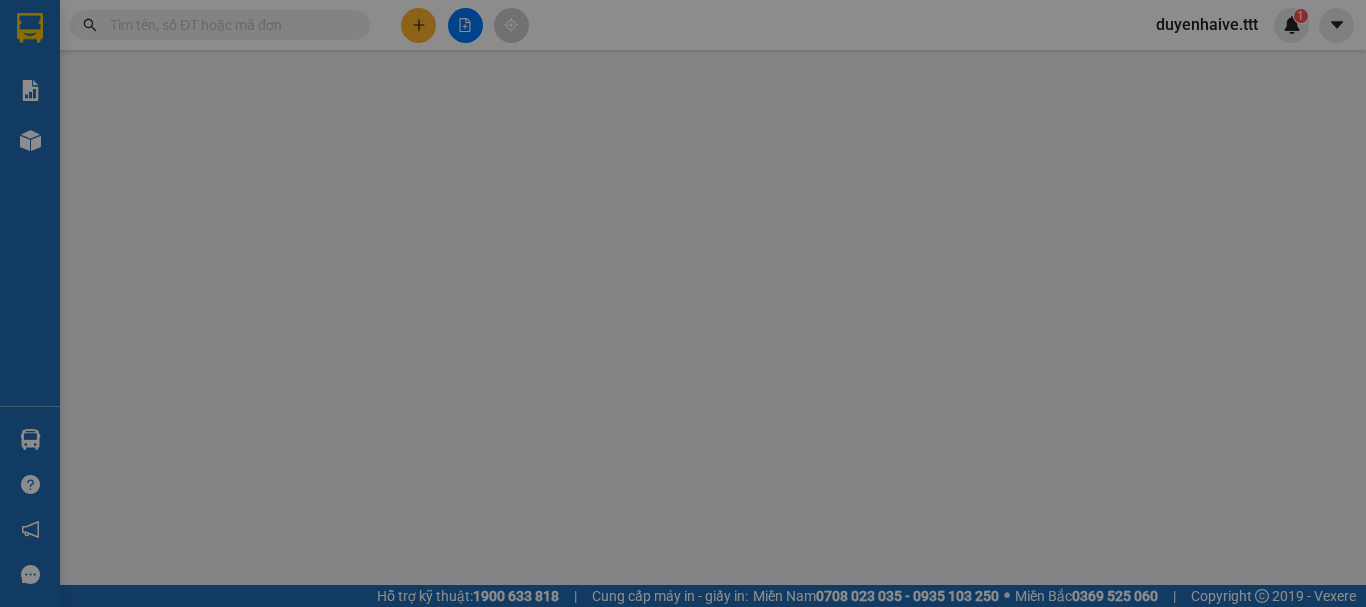 scroll, scrollTop: 0, scrollLeft: 0, axis: both 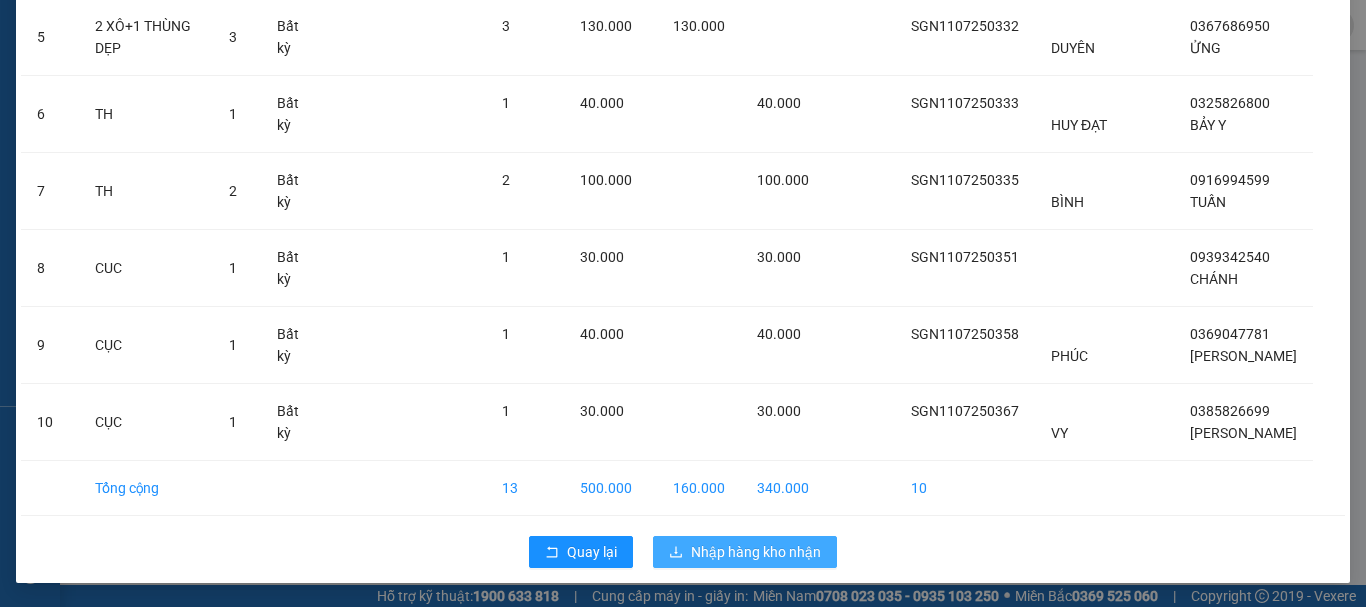 click on "Nhập hàng kho nhận" at bounding box center [745, 552] 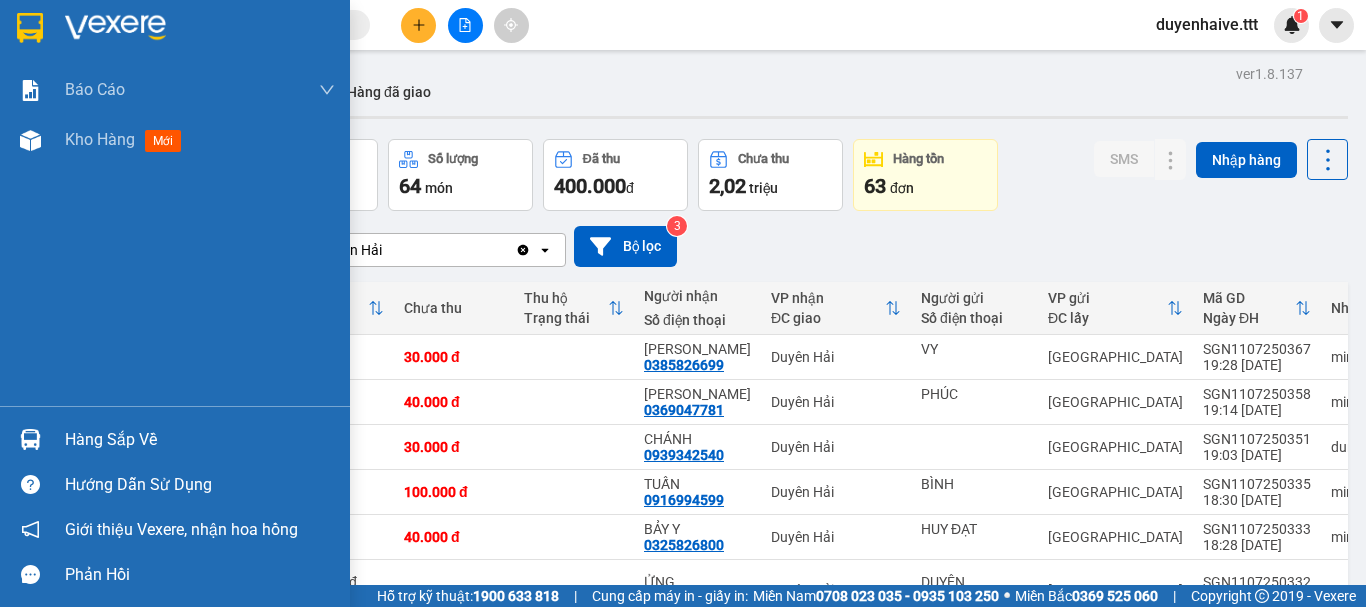 click on "Hàng sắp về" at bounding box center [200, 440] 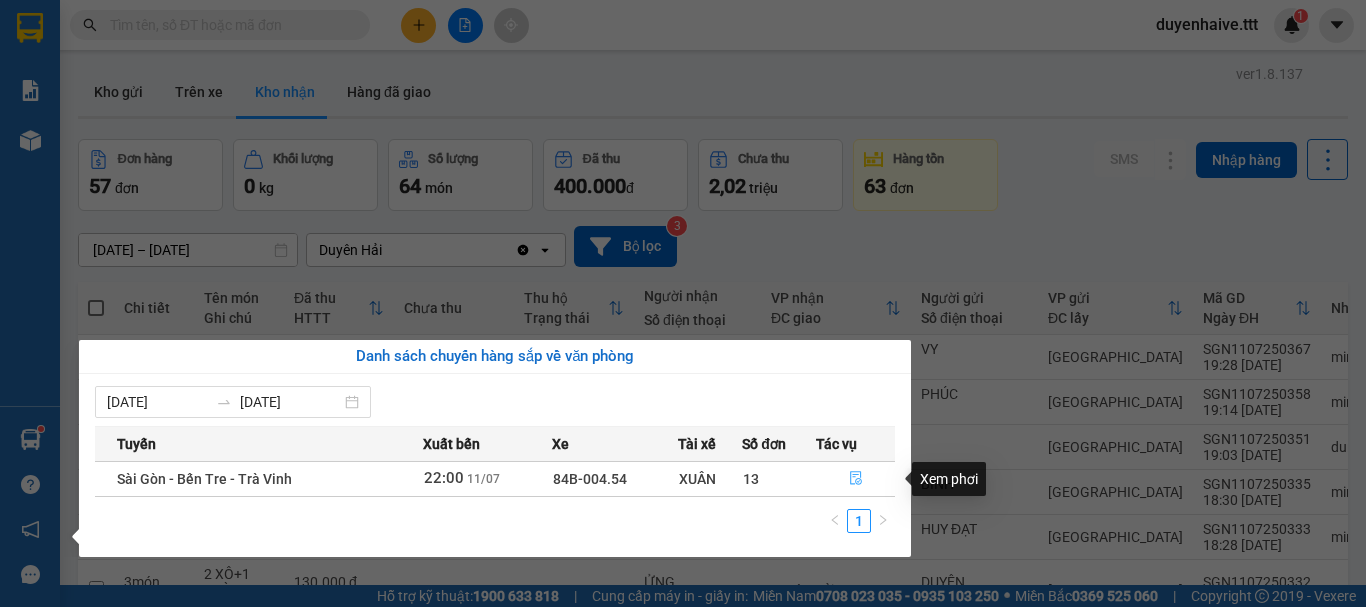 click 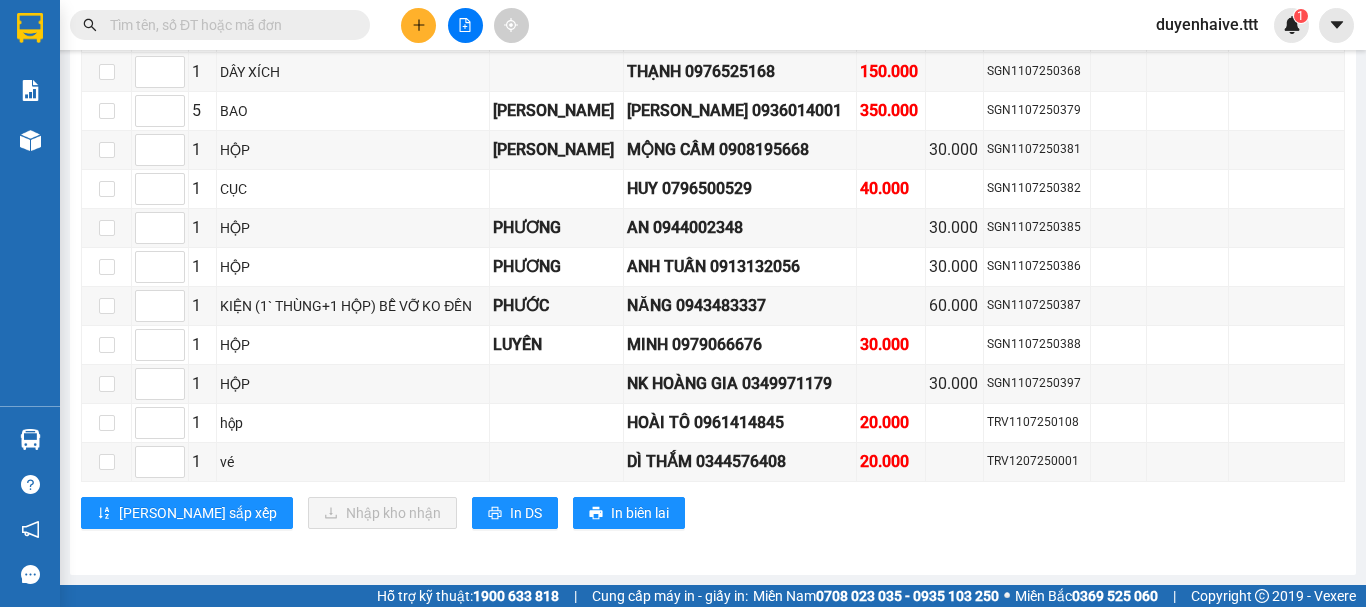 scroll, scrollTop: 1544, scrollLeft: 0, axis: vertical 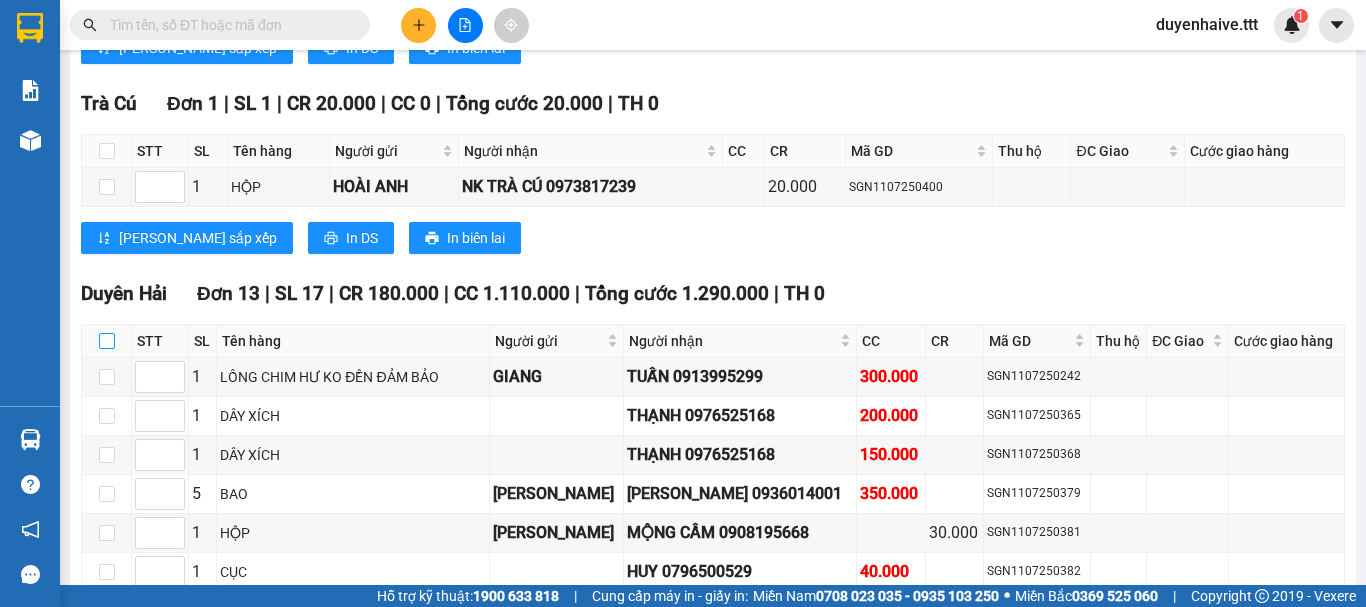 click at bounding box center (107, 341) 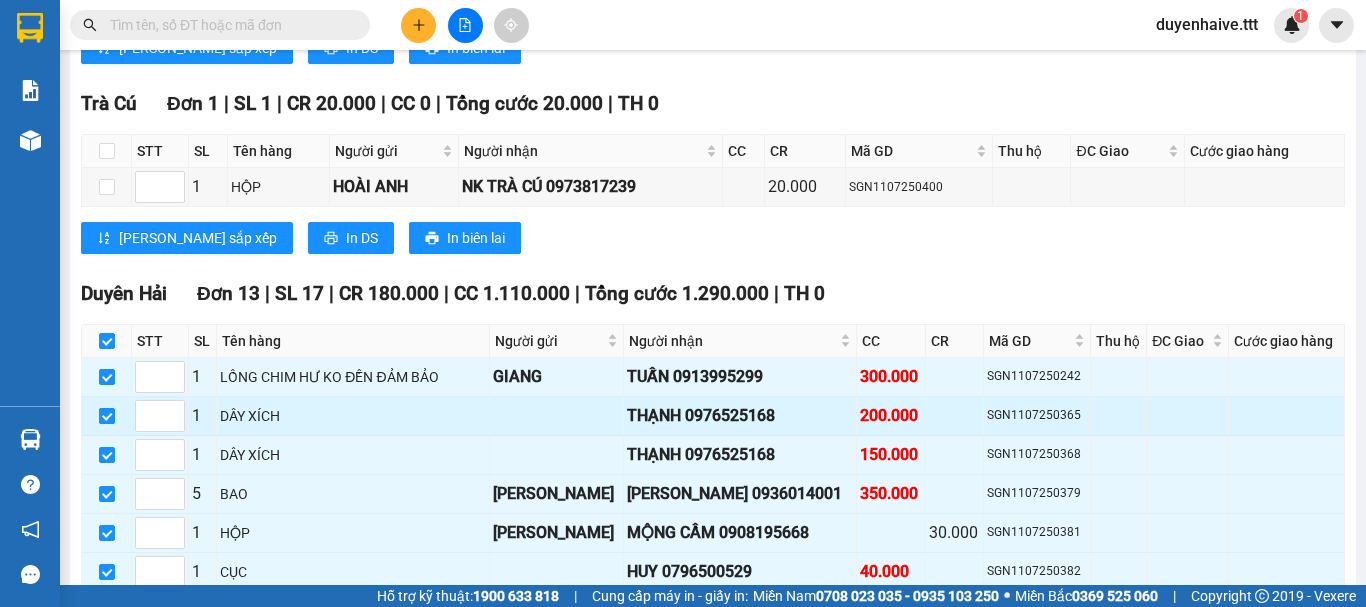 click at bounding box center [107, 416] 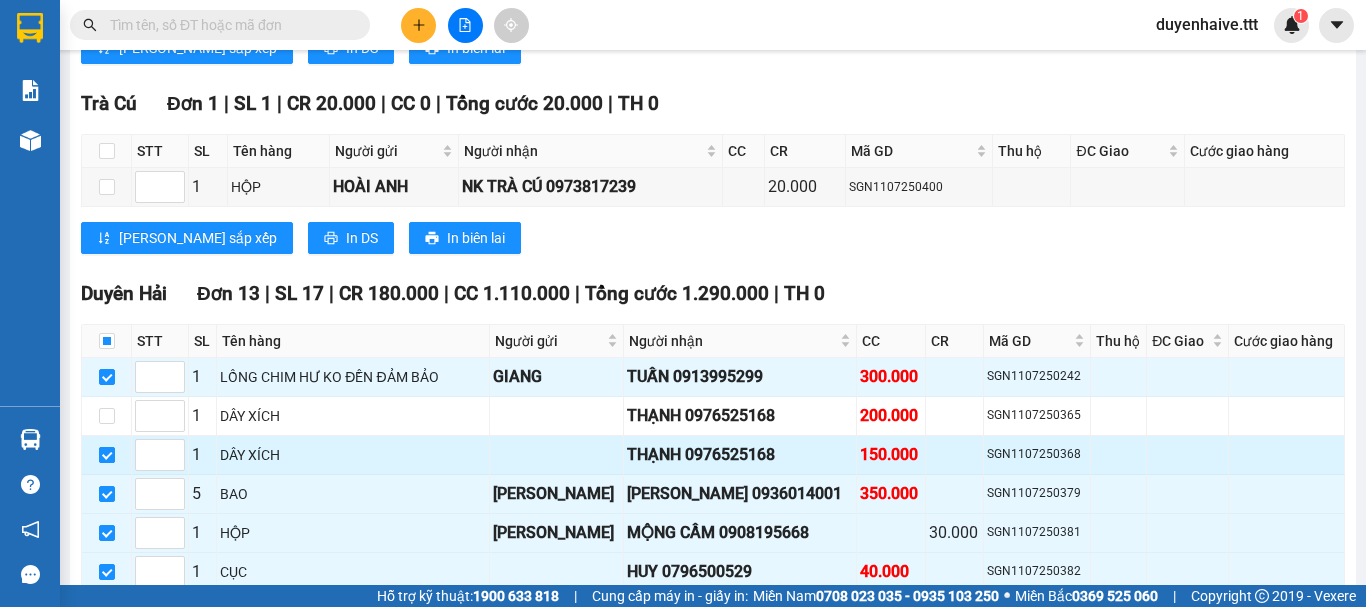 click at bounding box center [107, 455] 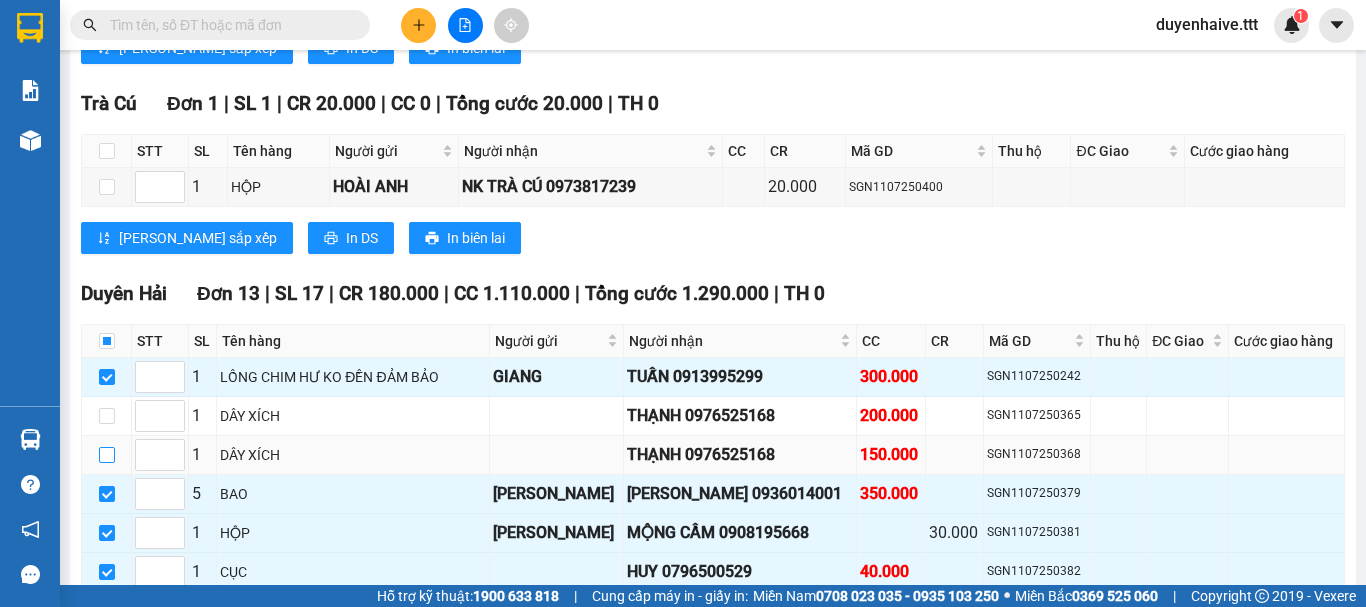 scroll, scrollTop: 1944, scrollLeft: 0, axis: vertical 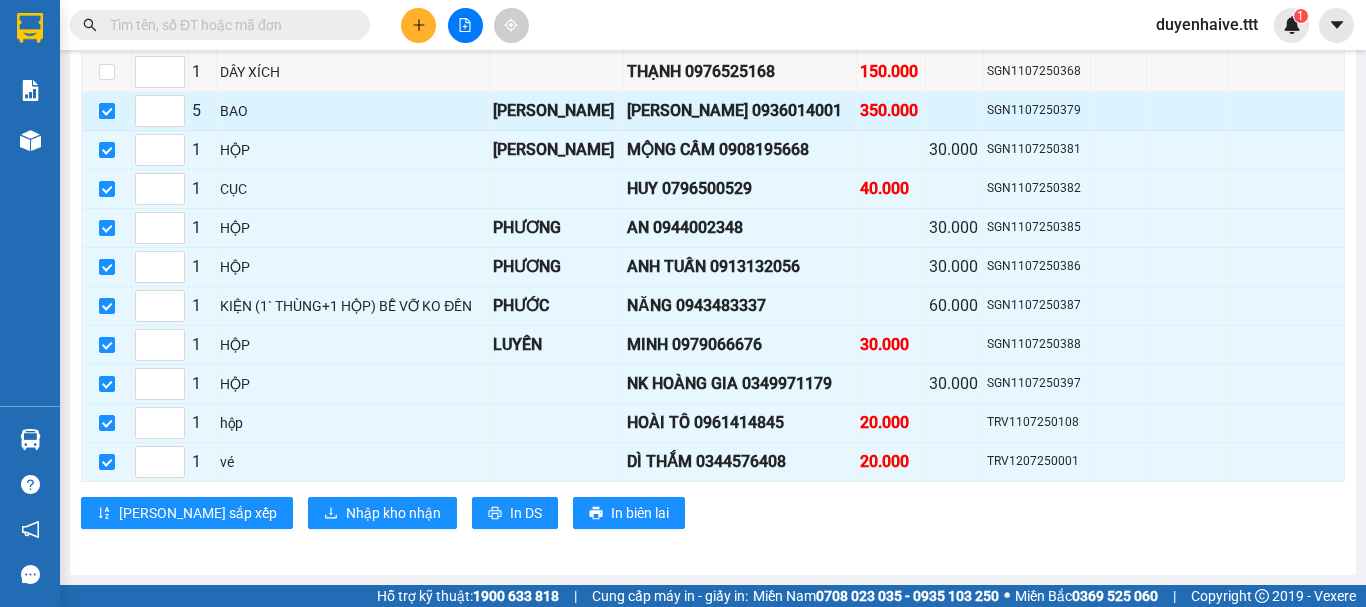 drag, startPoint x: 106, startPoint y: 112, endPoint x: 174, endPoint y: 124, distance: 69.050705 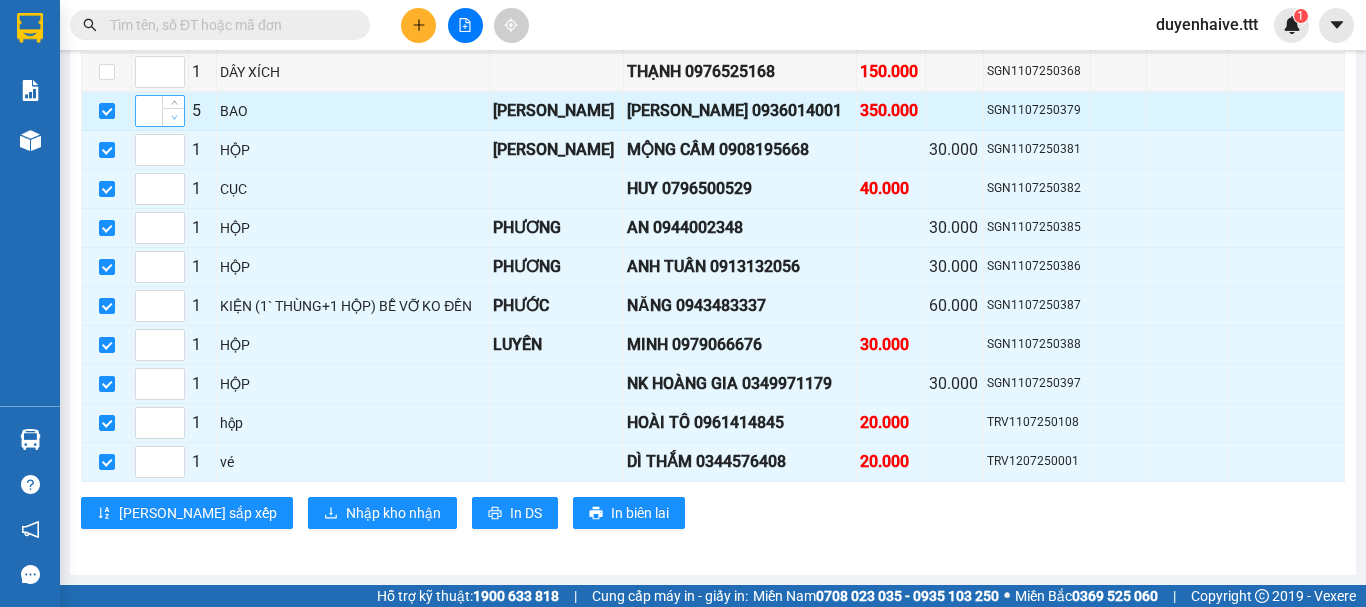 click at bounding box center [107, 111] 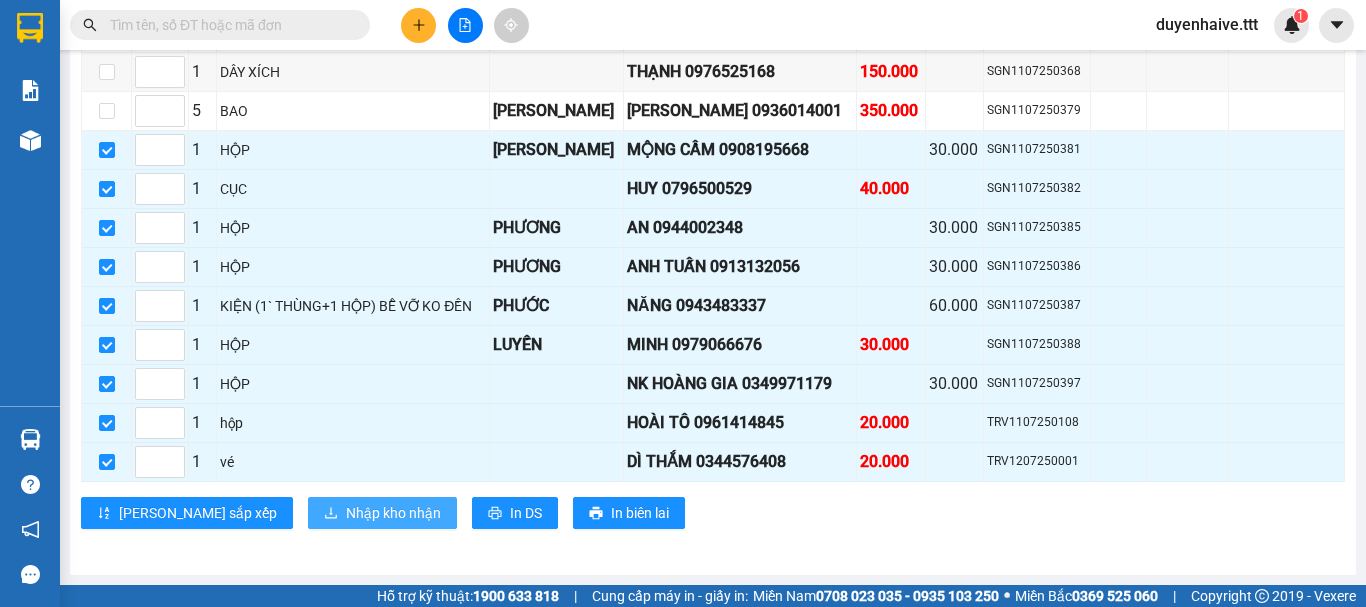 click on "Nhập kho nhận" at bounding box center [393, 513] 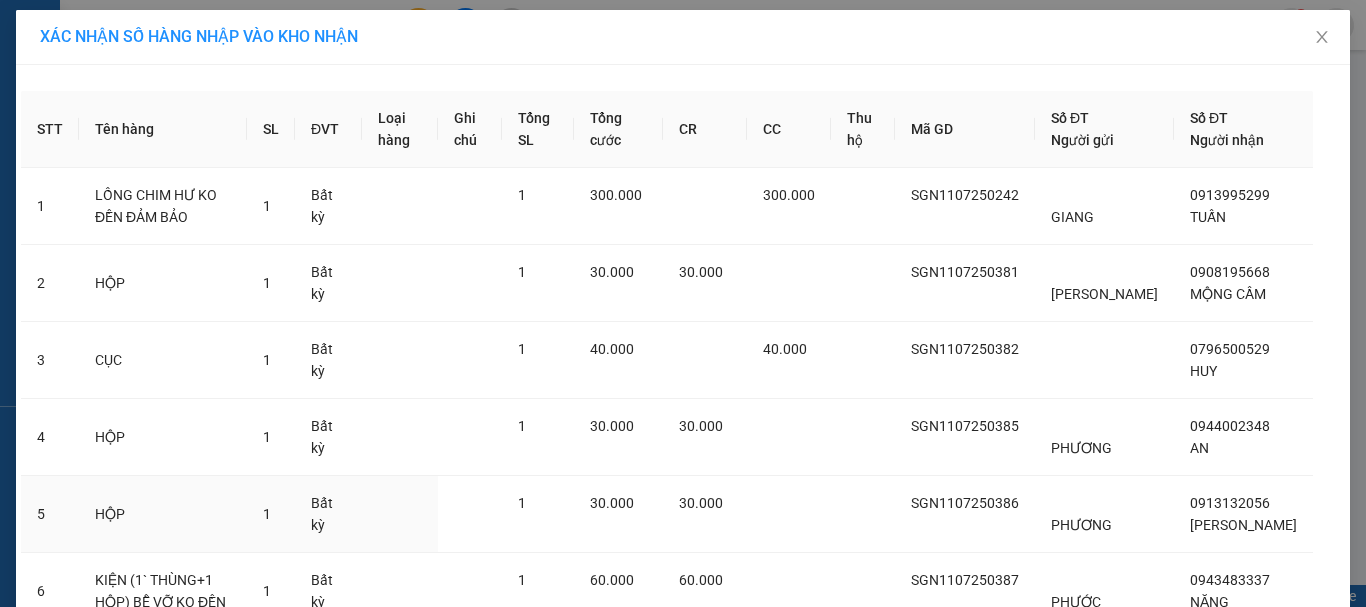 scroll, scrollTop: 0, scrollLeft: 0, axis: both 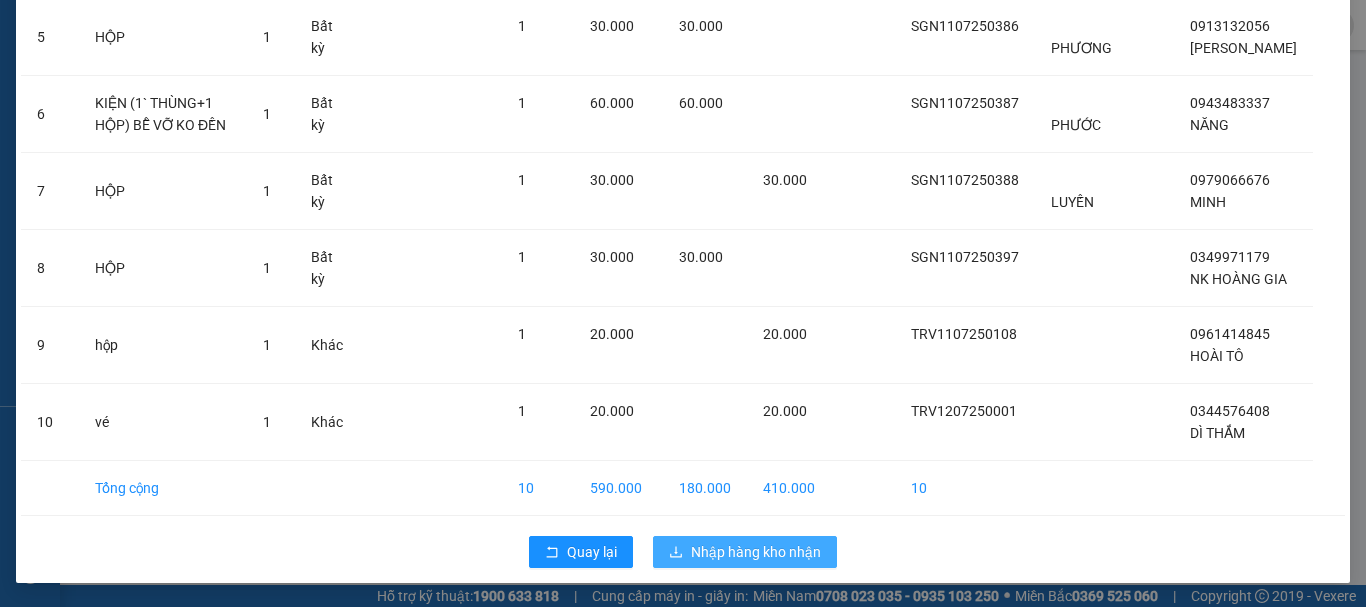 click on "Nhập hàng kho nhận" at bounding box center (756, 552) 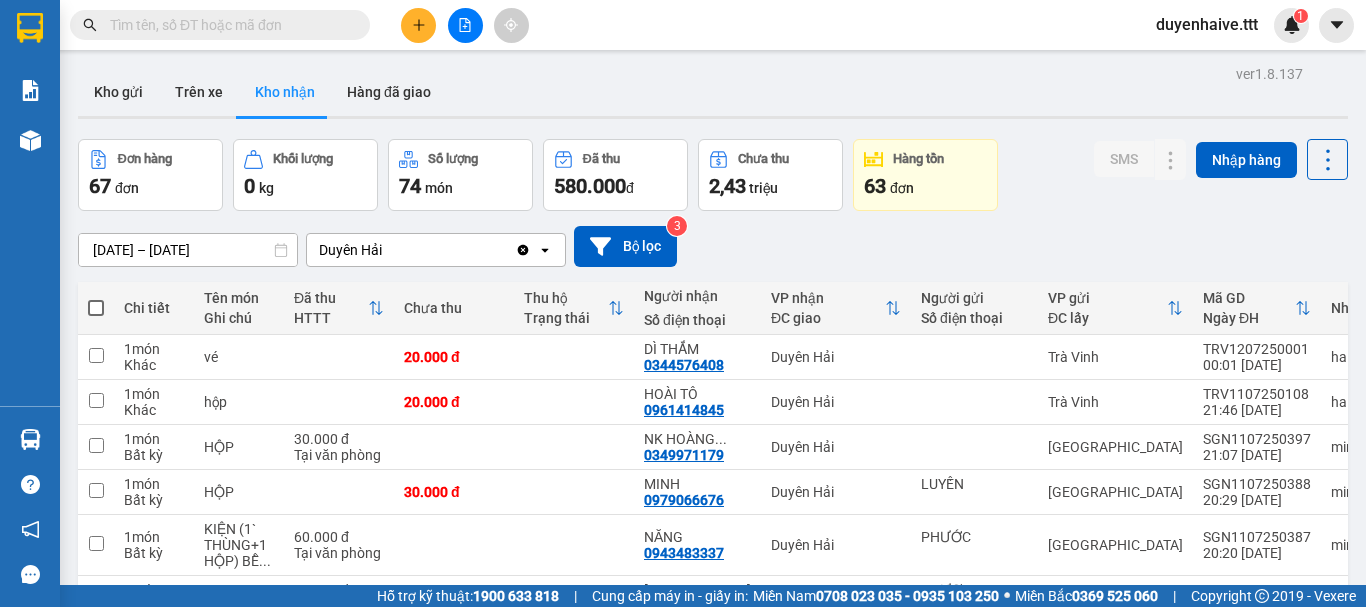 click at bounding box center [228, 25] 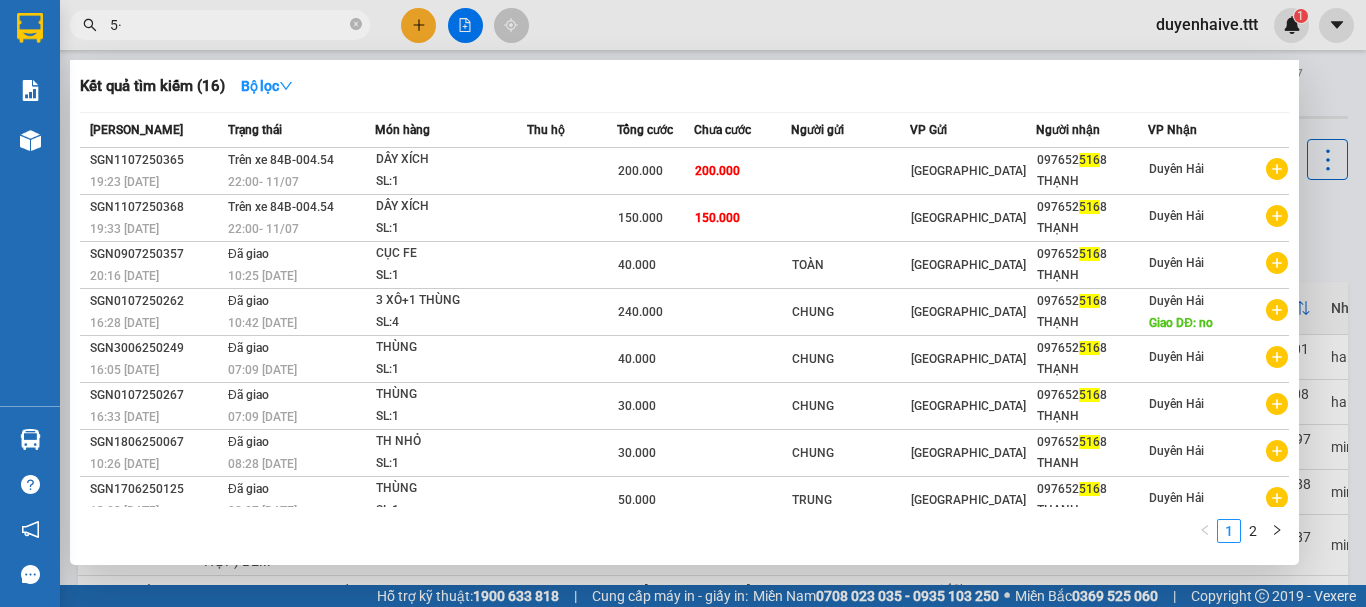 type on "5" 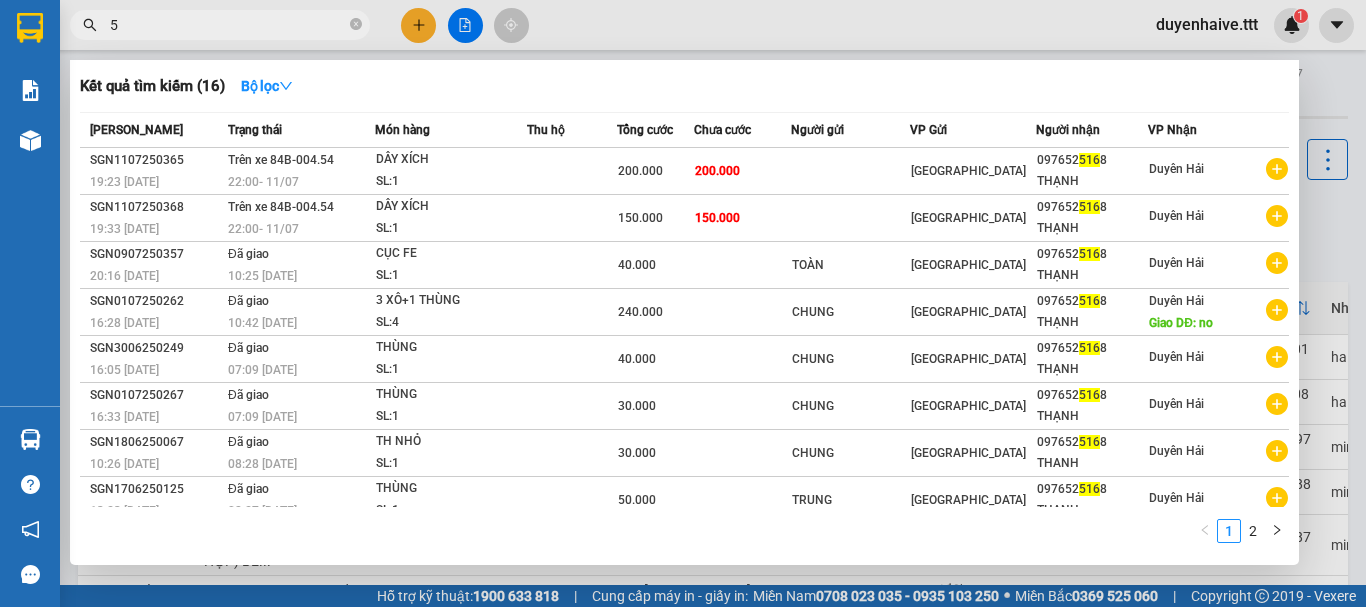 type 